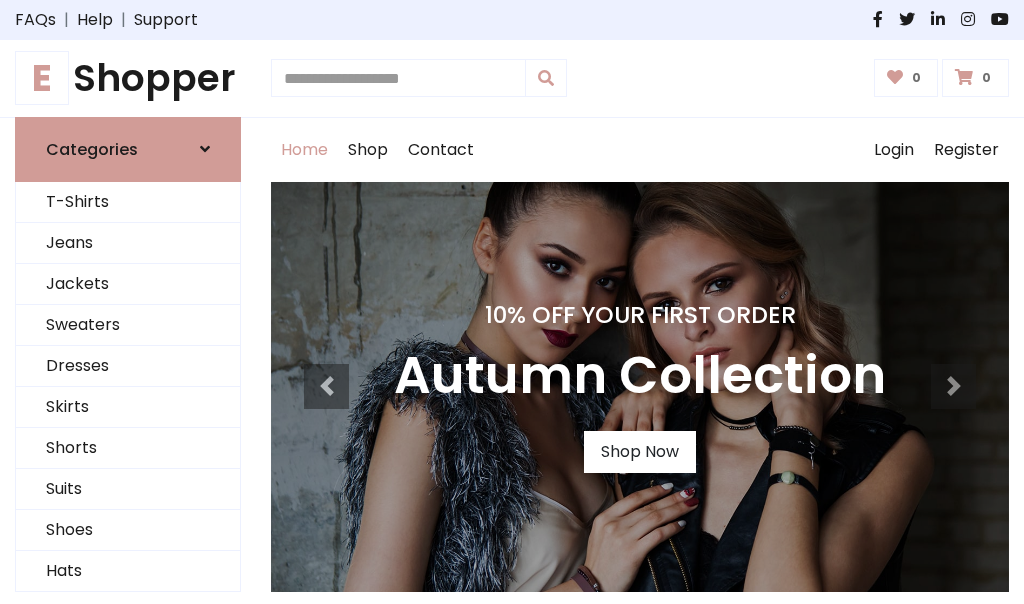 scroll, scrollTop: 986, scrollLeft: 0, axis: vertical 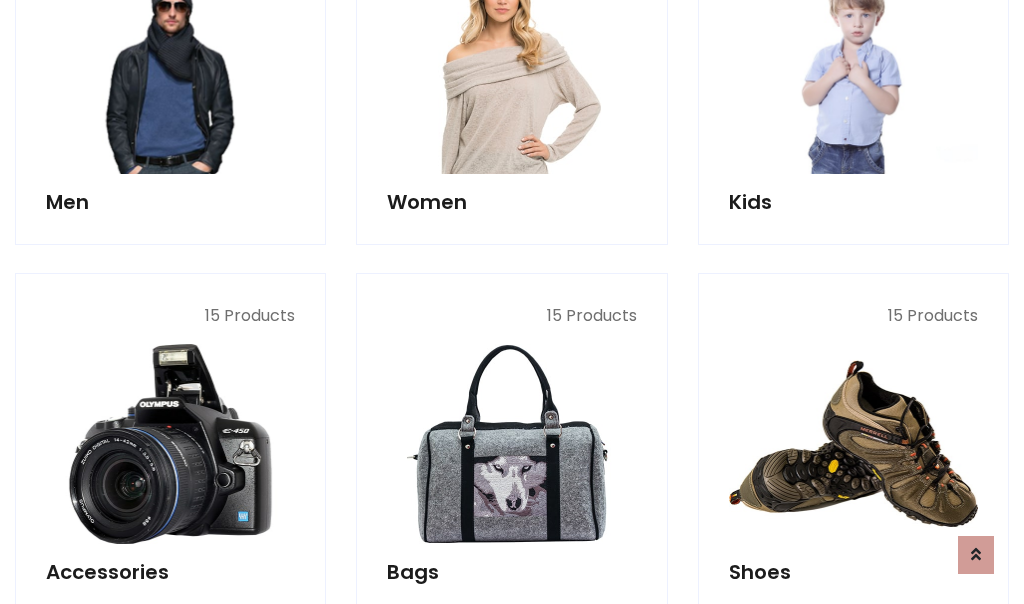 click at bounding box center (511, 74) 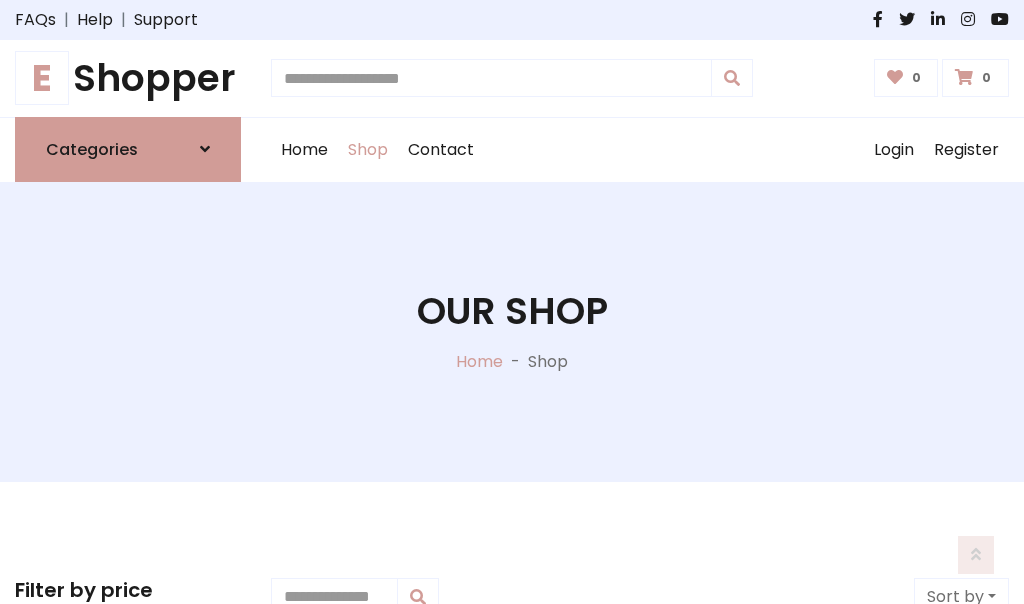 scroll, scrollTop: 669, scrollLeft: 0, axis: vertical 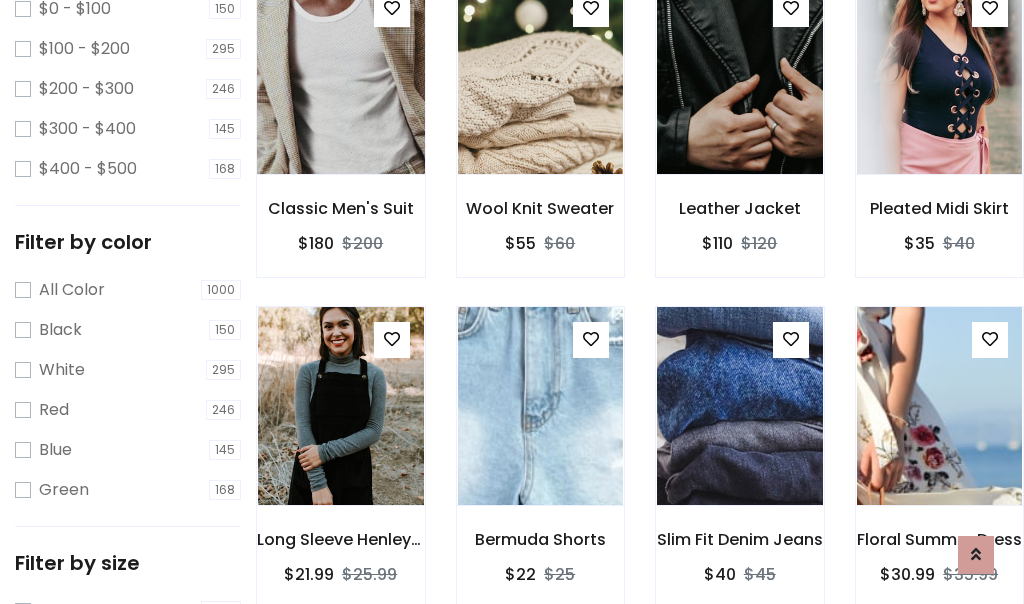 click at bounding box center [340, 75] 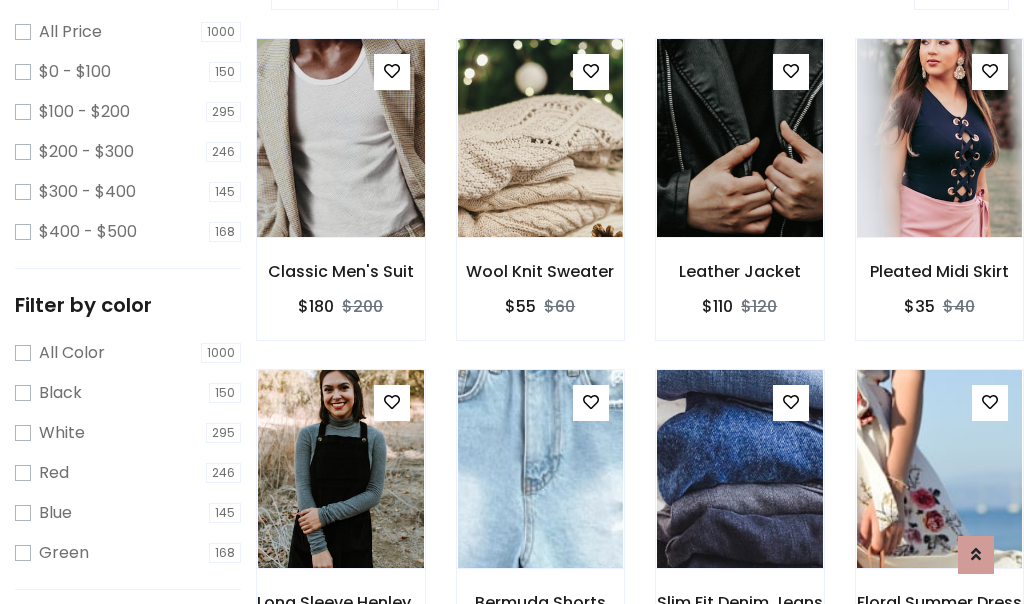 scroll, scrollTop: 63, scrollLeft: 0, axis: vertical 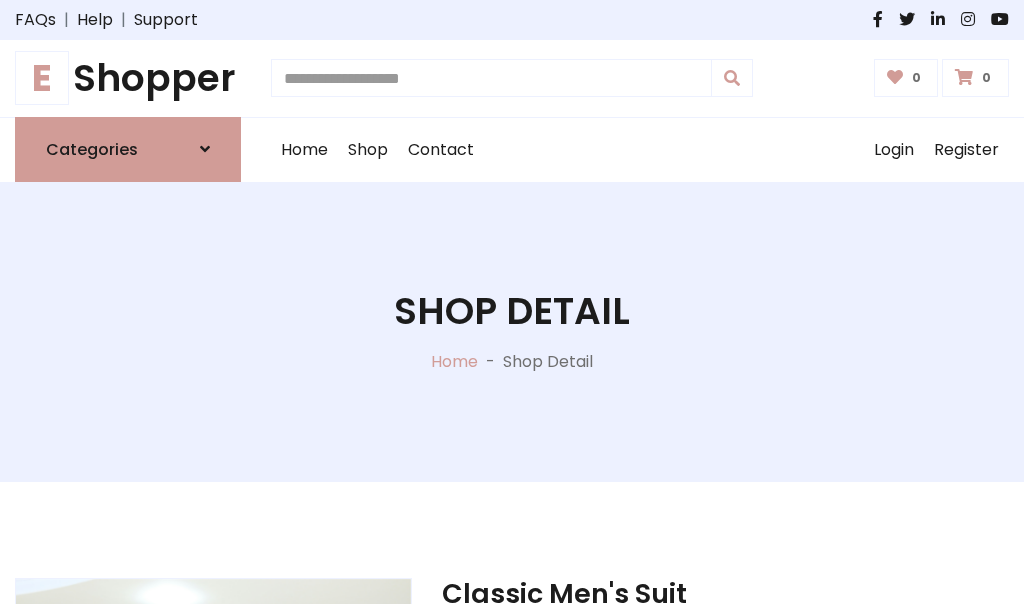 click on "E Shopper" at bounding box center (128, 78) 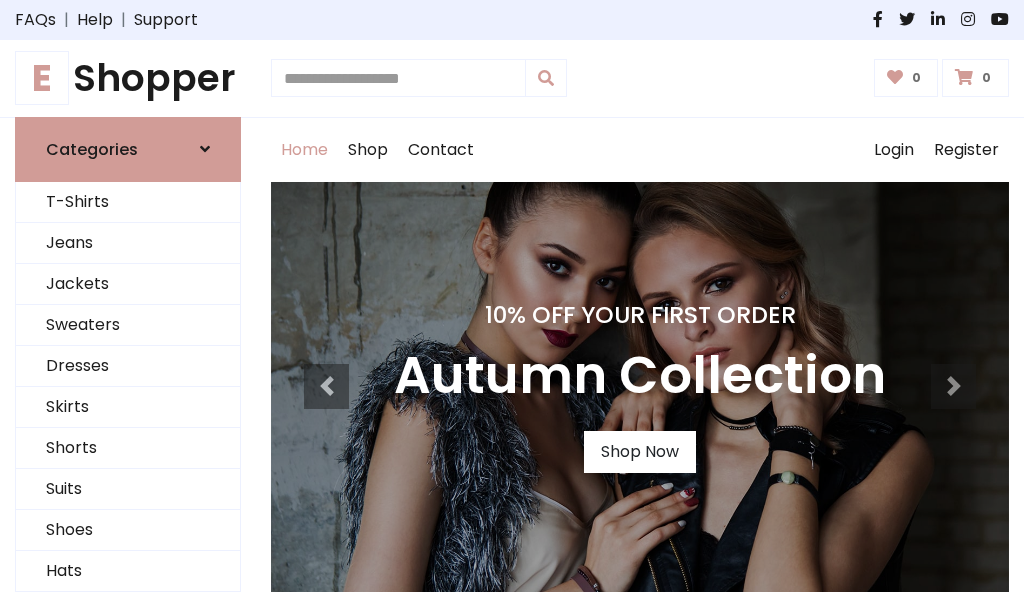 scroll, scrollTop: 0, scrollLeft: 0, axis: both 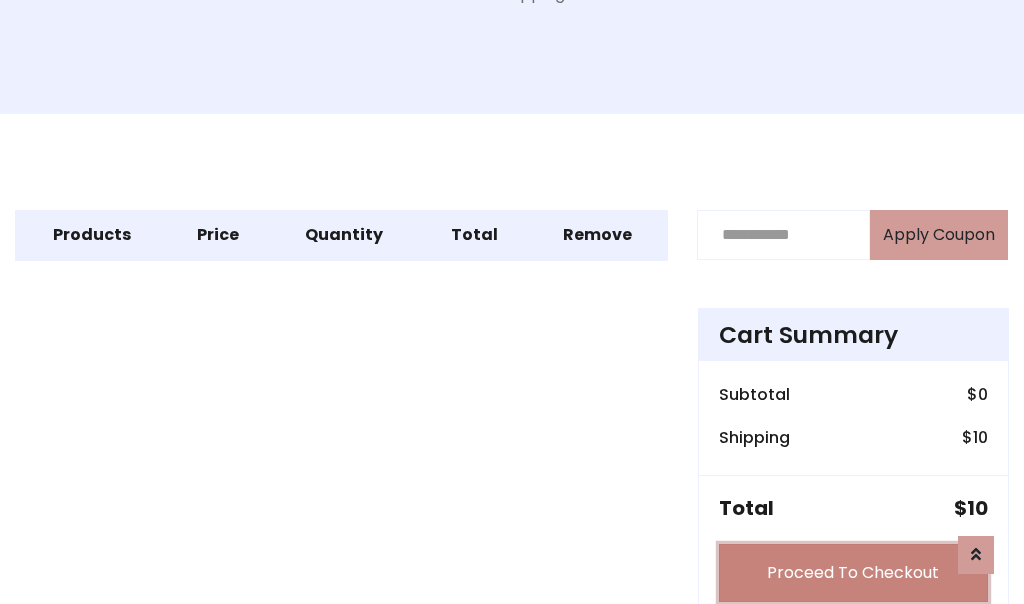 click on "Proceed To Checkout" at bounding box center (853, 573) 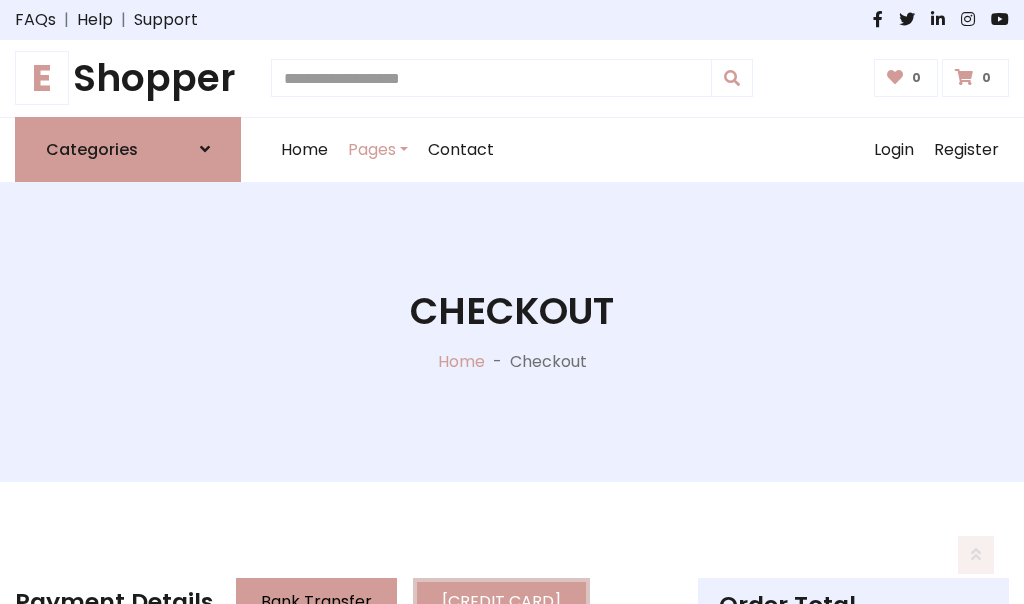 scroll, scrollTop: 193, scrollLeft: 0, axis: vertical 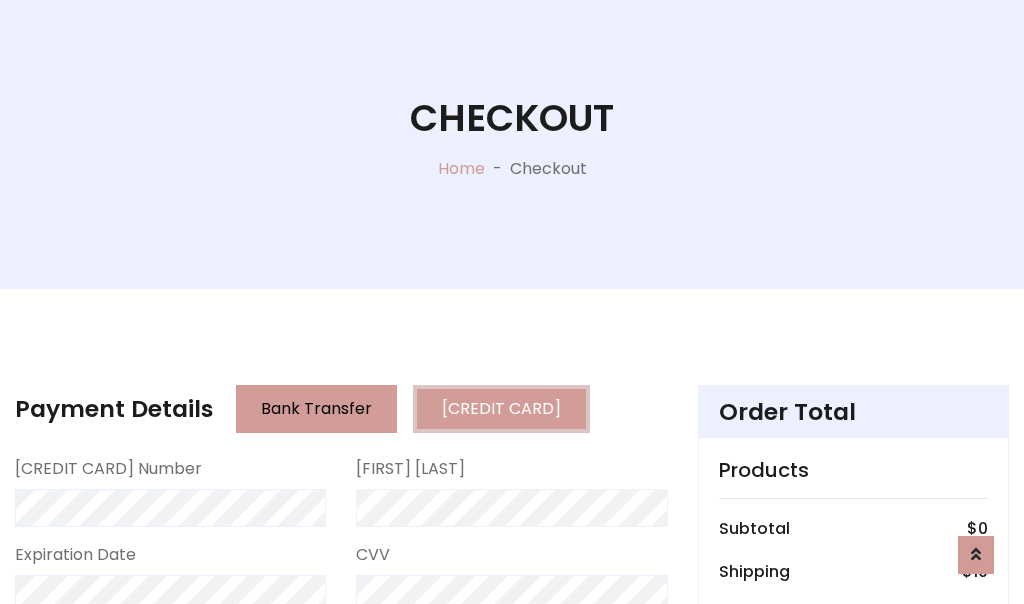 click on "Place Order" at bounding box center (0, 0) 